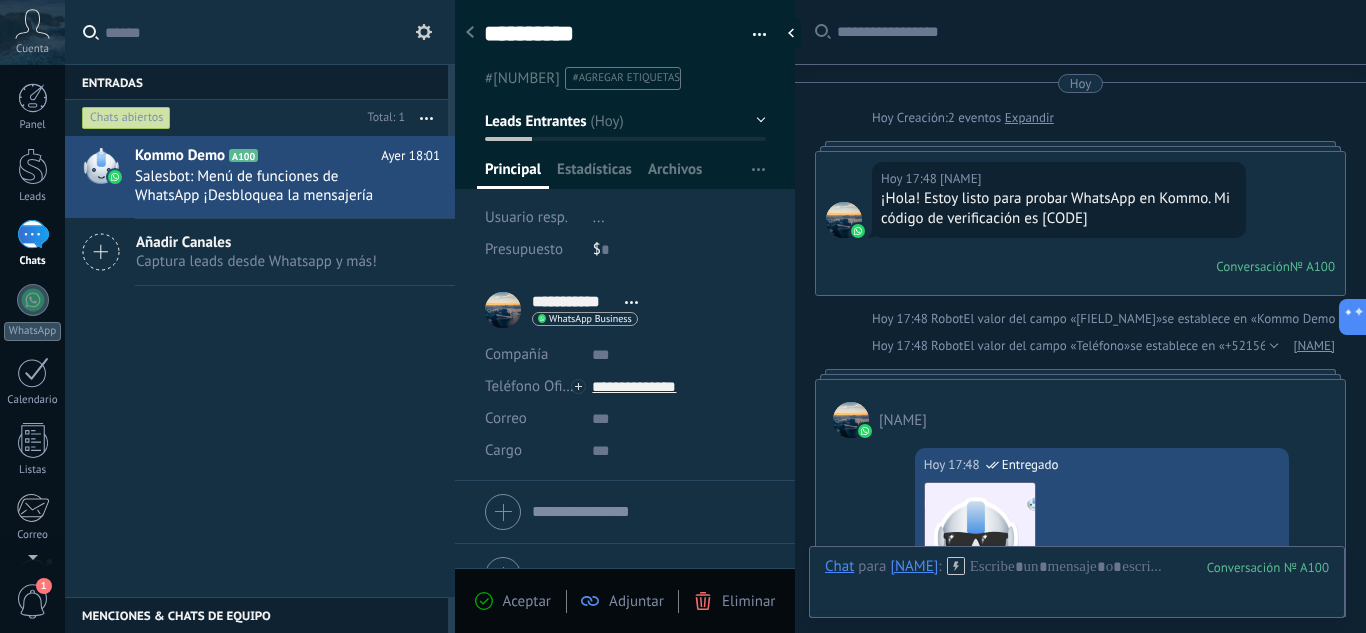 scroll, scrollTop: 0, scrollLeft: 0, axis: both 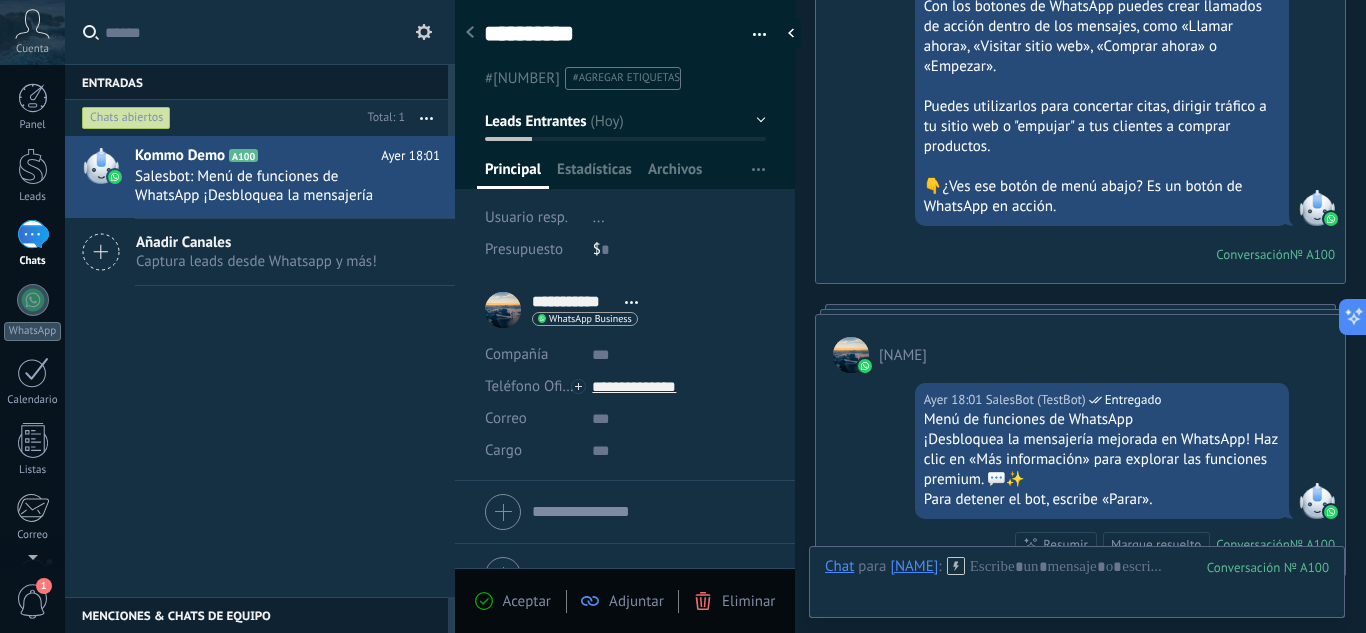 click on "Buscar Carga más Hoy Hoy Creación: 2 eventos Expandir Hoy 17:48 Janeth Melo ¡Hola! Estoy listo para probar WhatsApp en Kommo. Mi código de verificación es mWt2DR Conversación № A100 Conversación № A100 Hoy 17:48 Robot El valor del campo «Nombre» se establece en «Kommo Demo» Hoy 17:48 Robot El valor del campo «Teléfono» se establece en «+5215622024236» Janeth Melo Janeth Melo Hoy 17:48 SalesBot (TestBot) Entregado Descargar Hola, soy el Salesbot. ¡Estoy aquí para guiarte a través de las más recientes funciones de WhatsApp! Hoy 17:48 SalesBot (TestBot) Entregado Descargar 💡Para empezar, vamos a aclarar cómo funciona esto: 💻 Kommo = La vista del Agente - La tarjeta de lead representa la perspectiva del agente. 📱 Móvil = La vista del Cliente - El móvil representa la perspectiva del cliente. Ahora, ¡ya estás listo para comprobar las últimas e interesantes funciones de WhatsApp! Selecciona el botón "¡Lo tengo!" para continuar." at bounding box center (1080, -822) 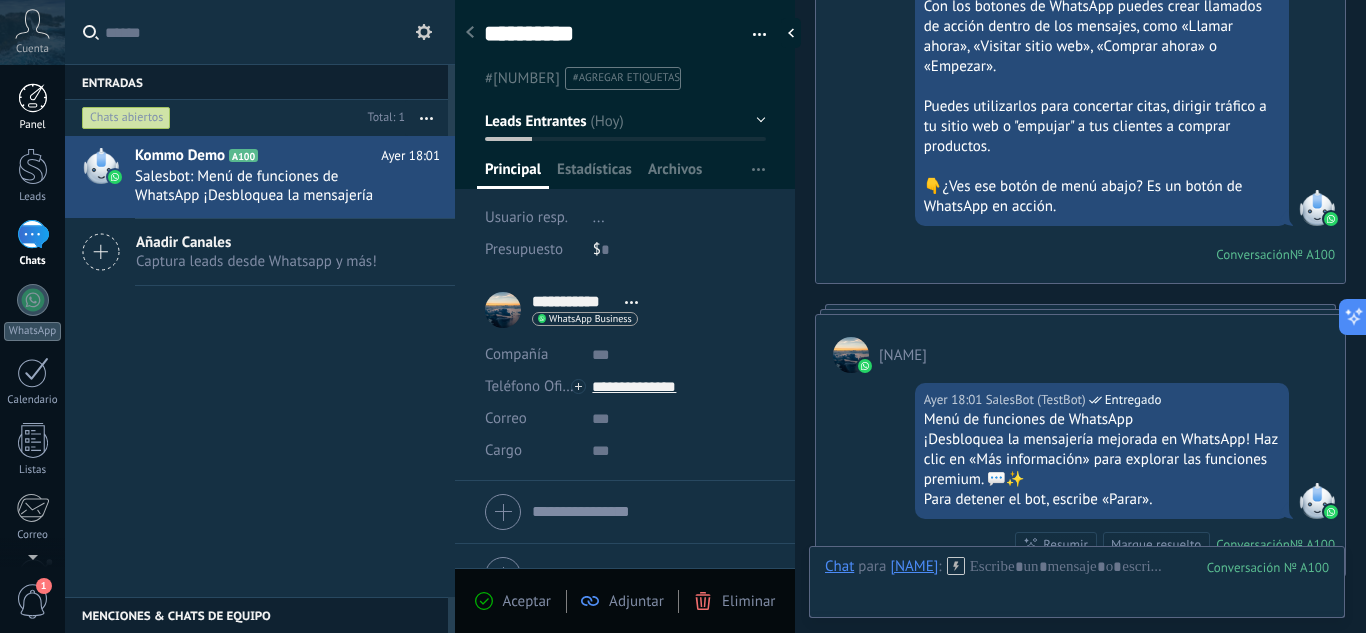 click at bounding box center (33, 98) 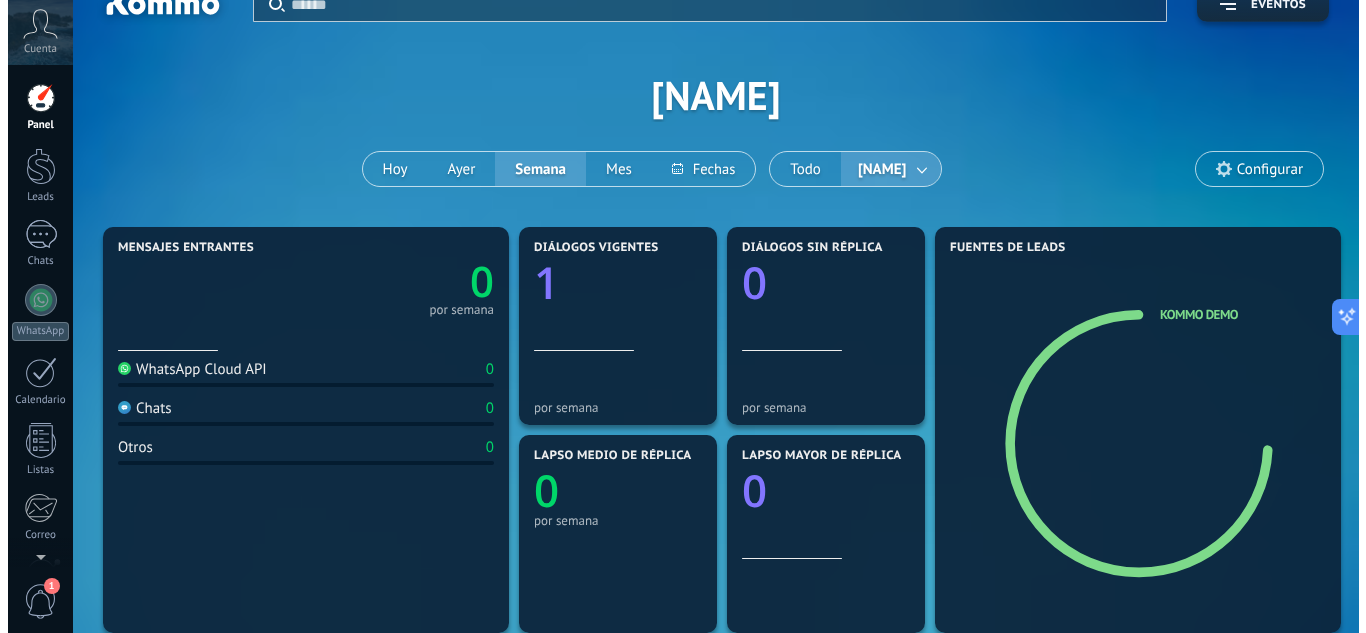 scroll, scrollTop: 0, scrollLeft: 0, axis: both 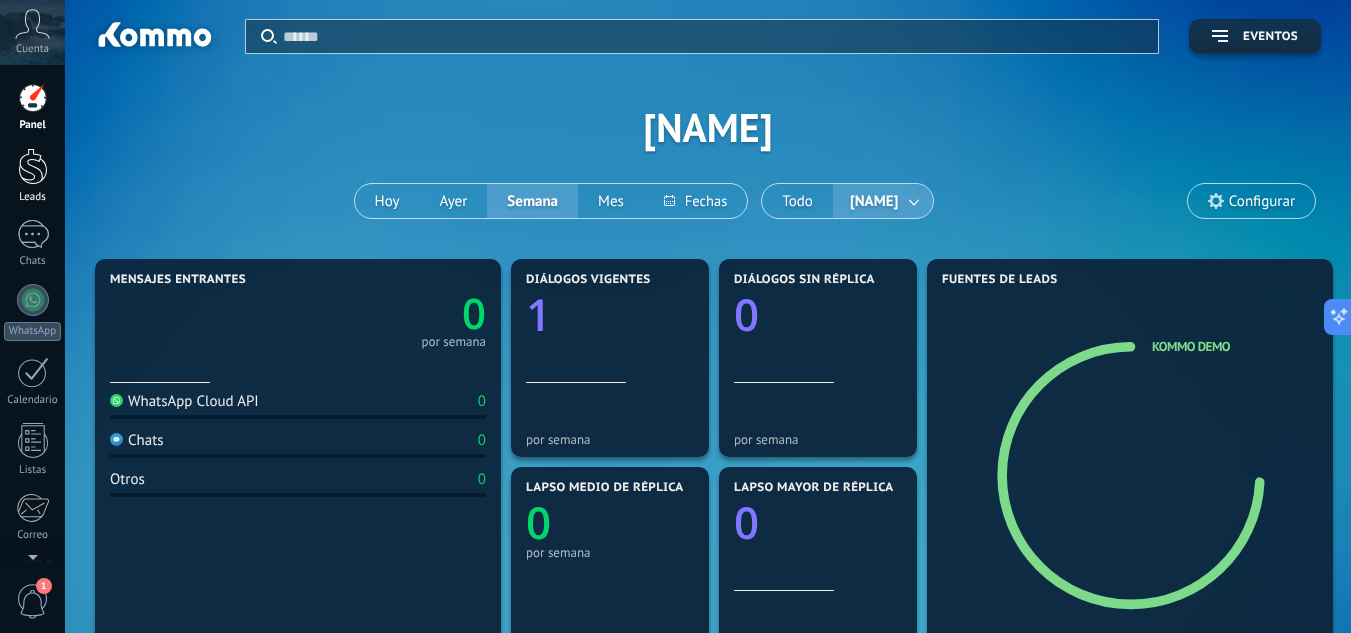 click at bounding box center [33, 166] 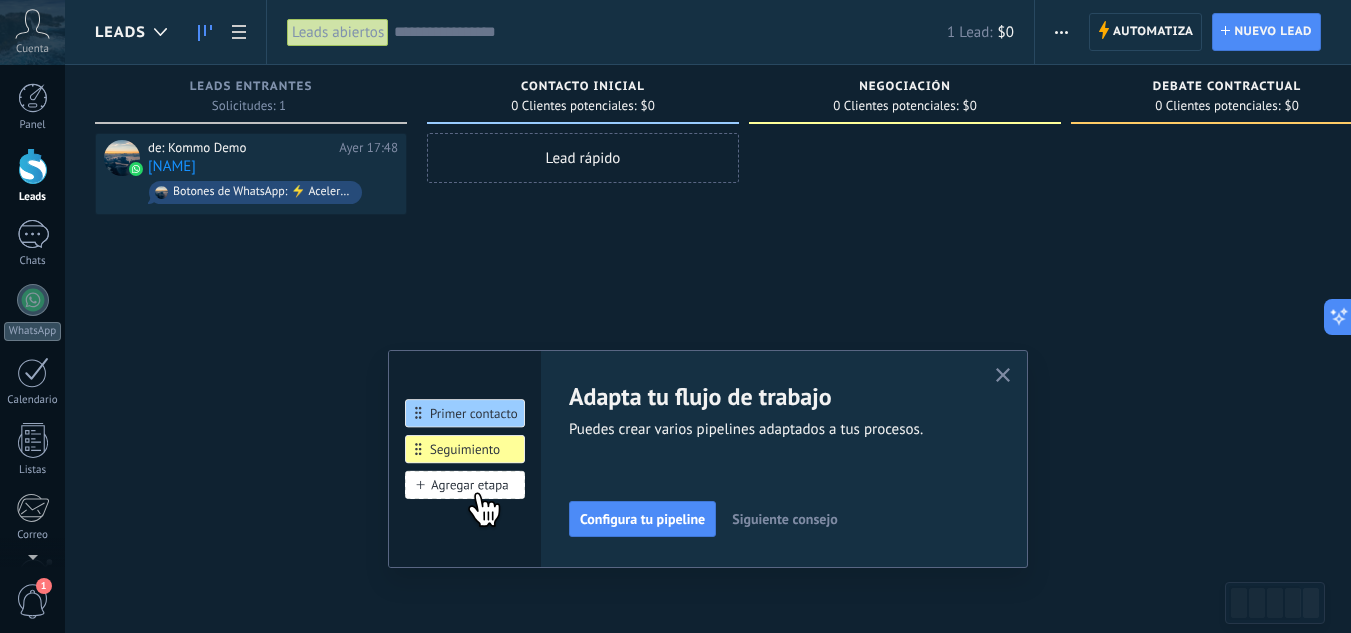 click at bounding box center [1003, 375] 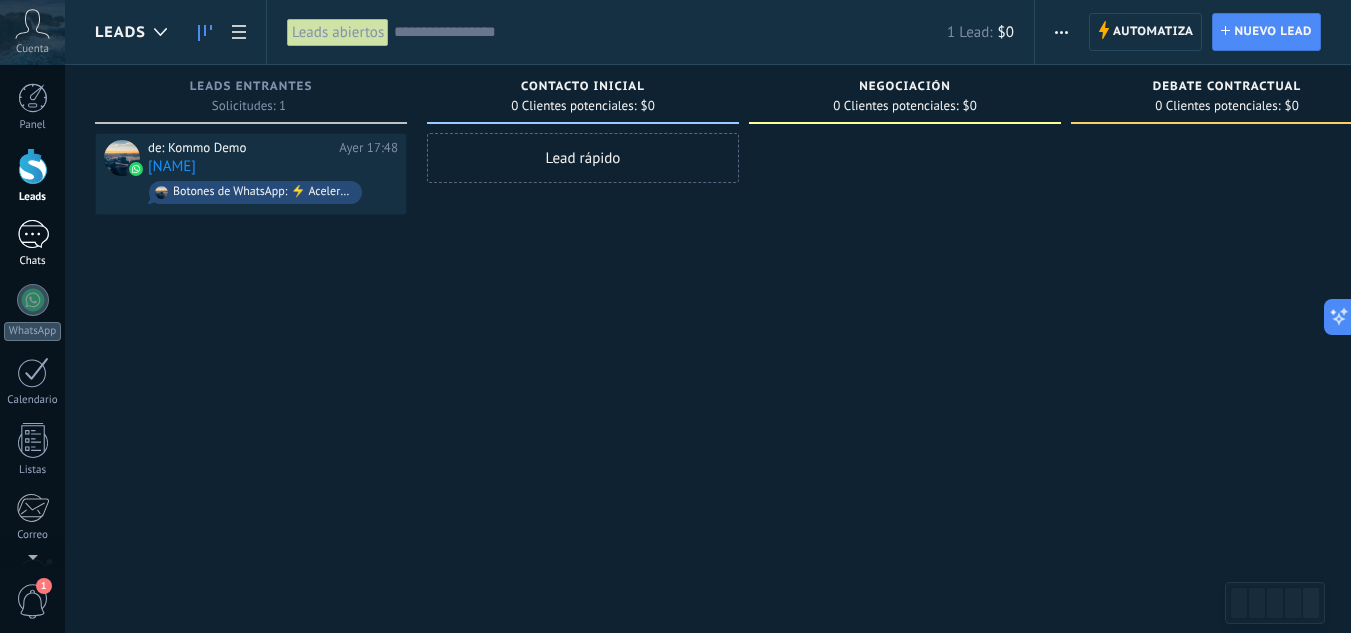 click on "1" at bounding box center [33, 234] 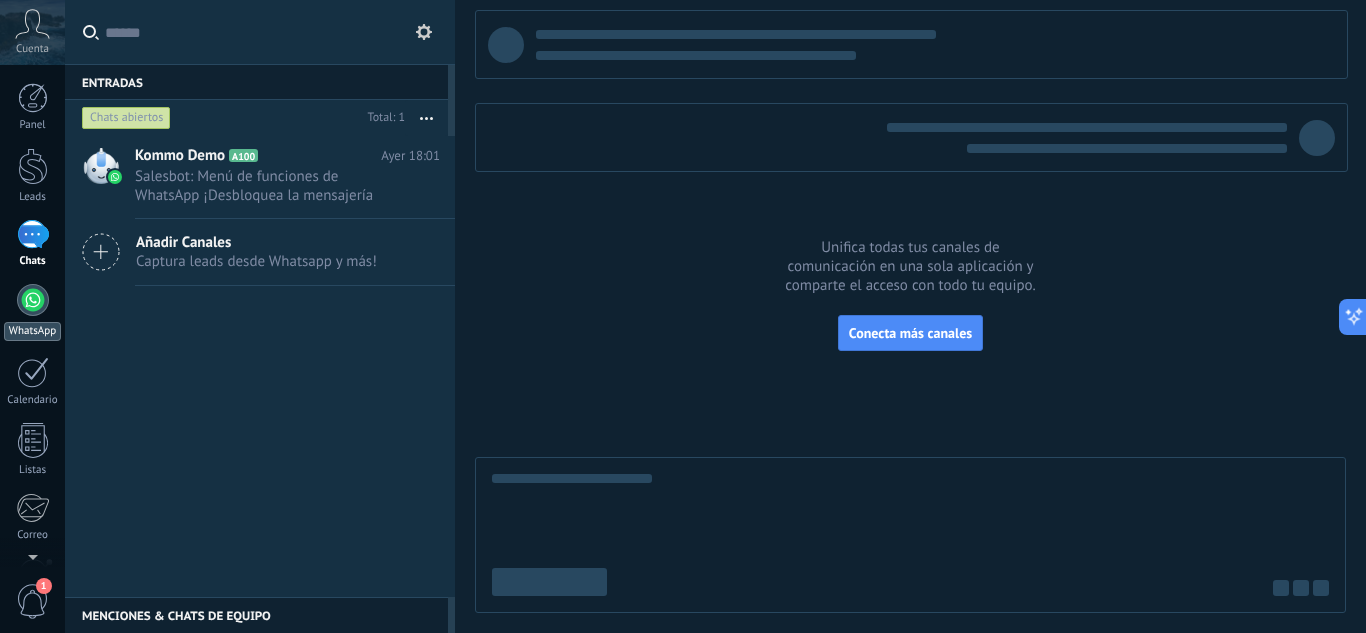 click at bounding box center [33, 300] 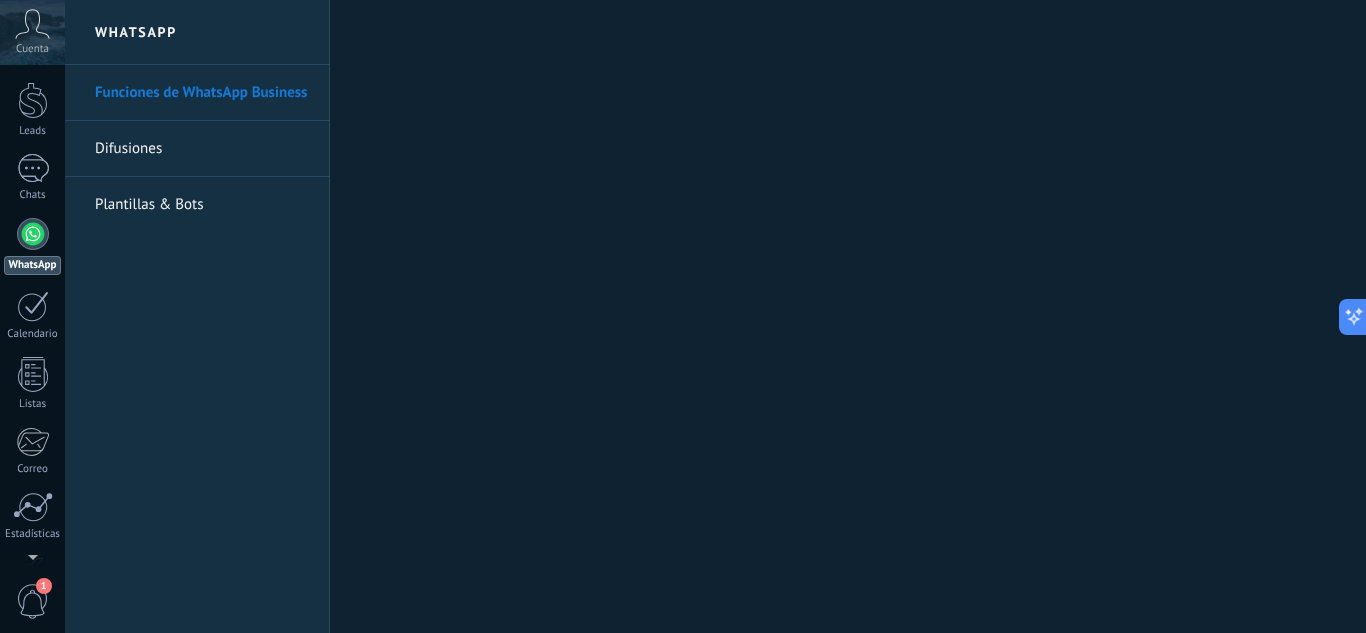 scroll, scrollTop: 0, scrollLeft: 0, axis: both 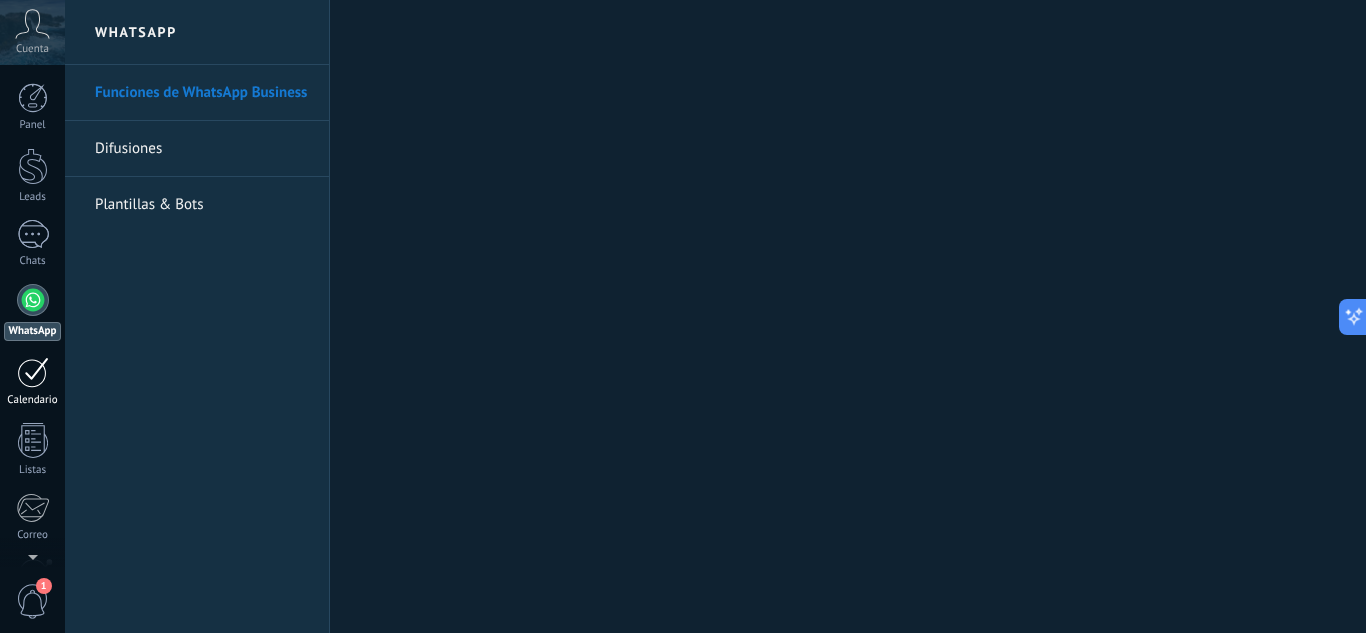 click at bounding box center (33, 372) 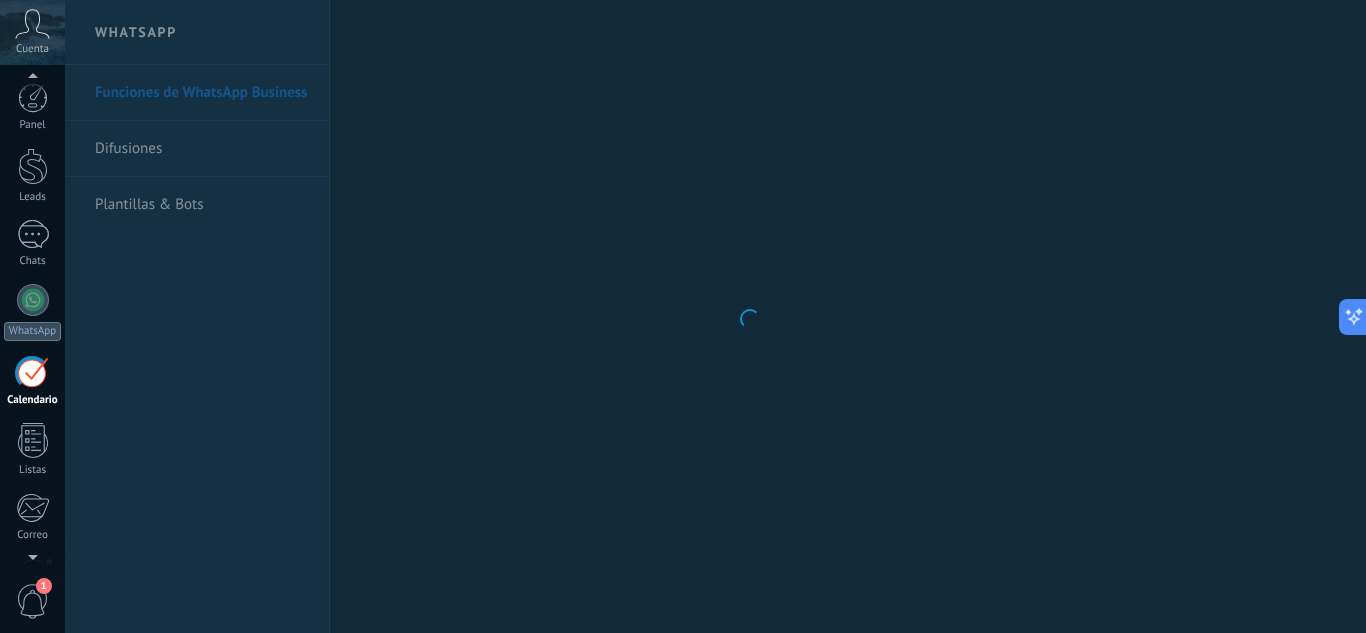 scroll, scrollTop: 58, scrollLeft: 0, axis: vertical 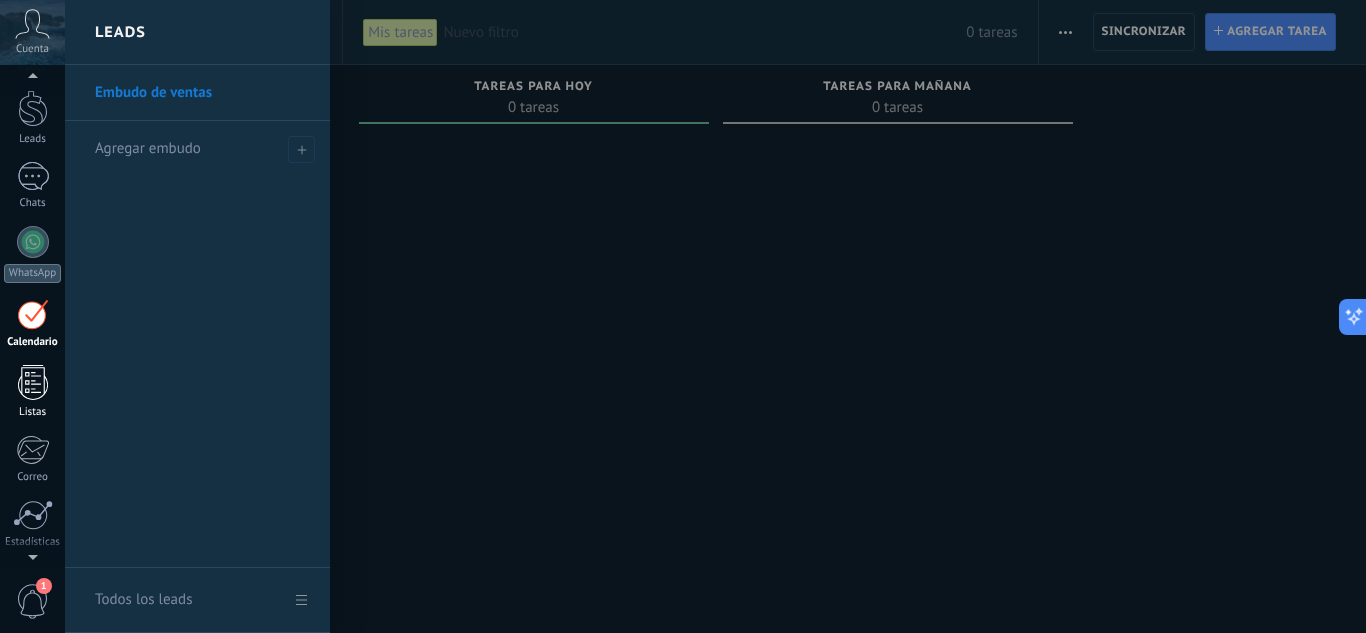 click at bounding box center (33, 382) 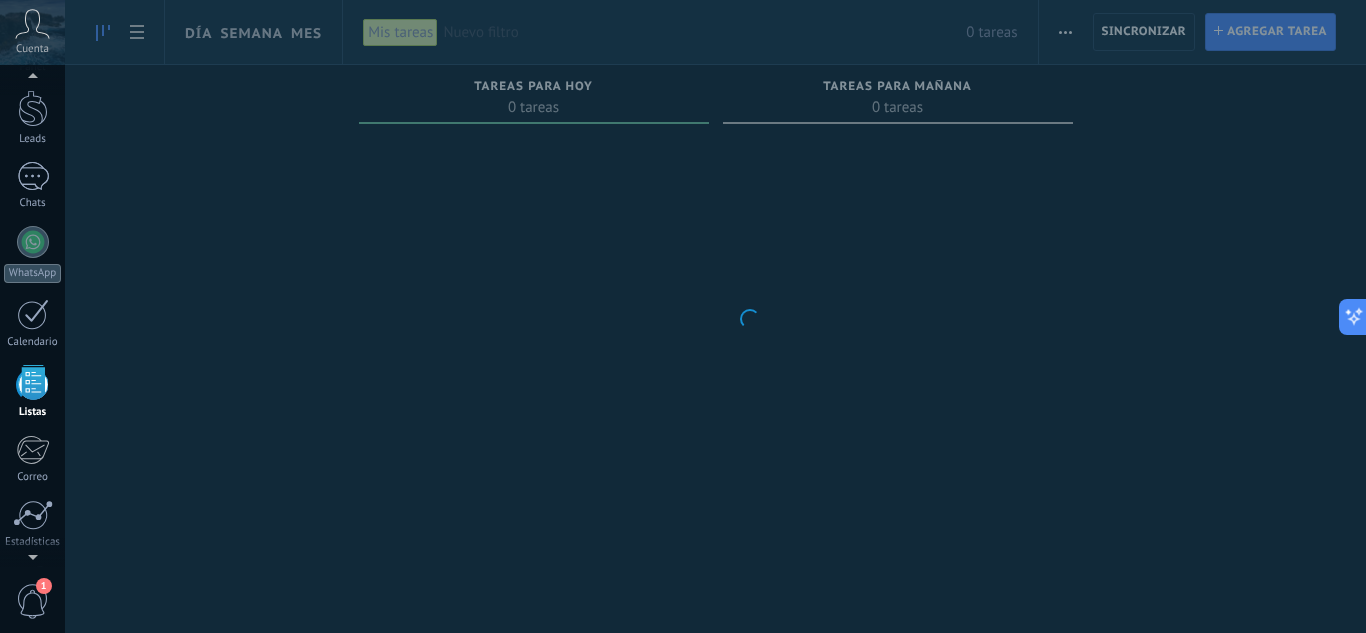 scroll, scrollTop: 124, scrollLeft: 0, axis: vertical 